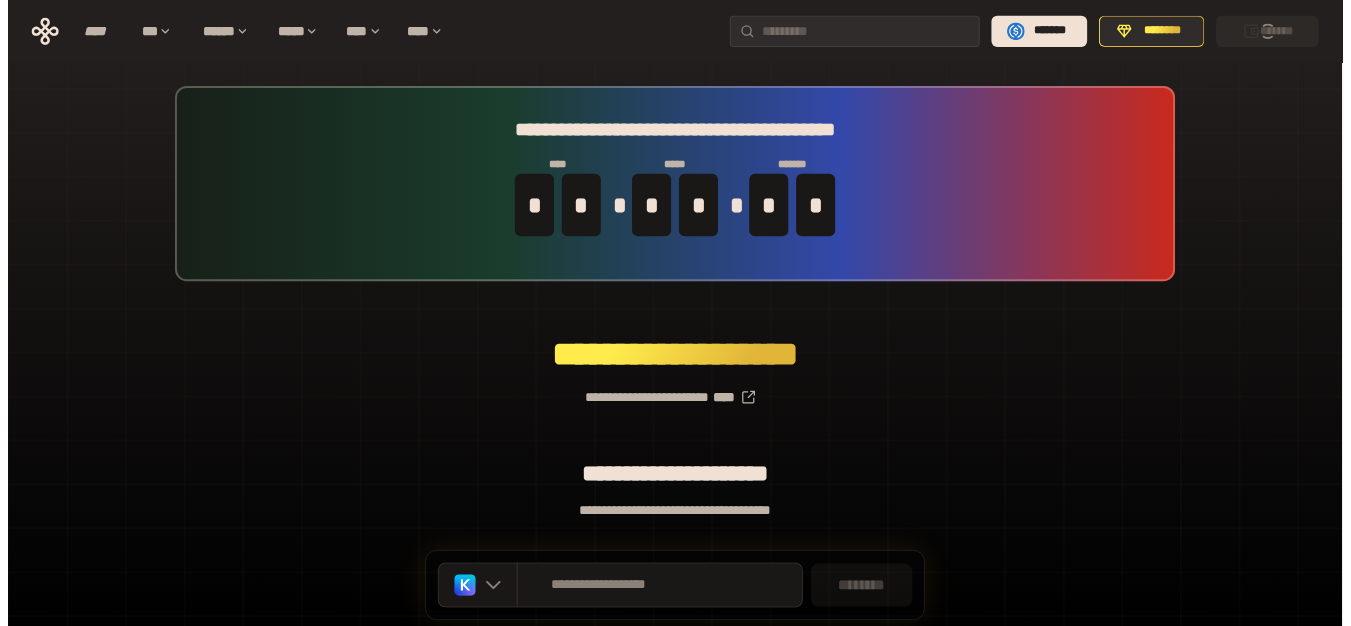 scroll, scrollTop: 0, scrollLeft: 0, axis: both 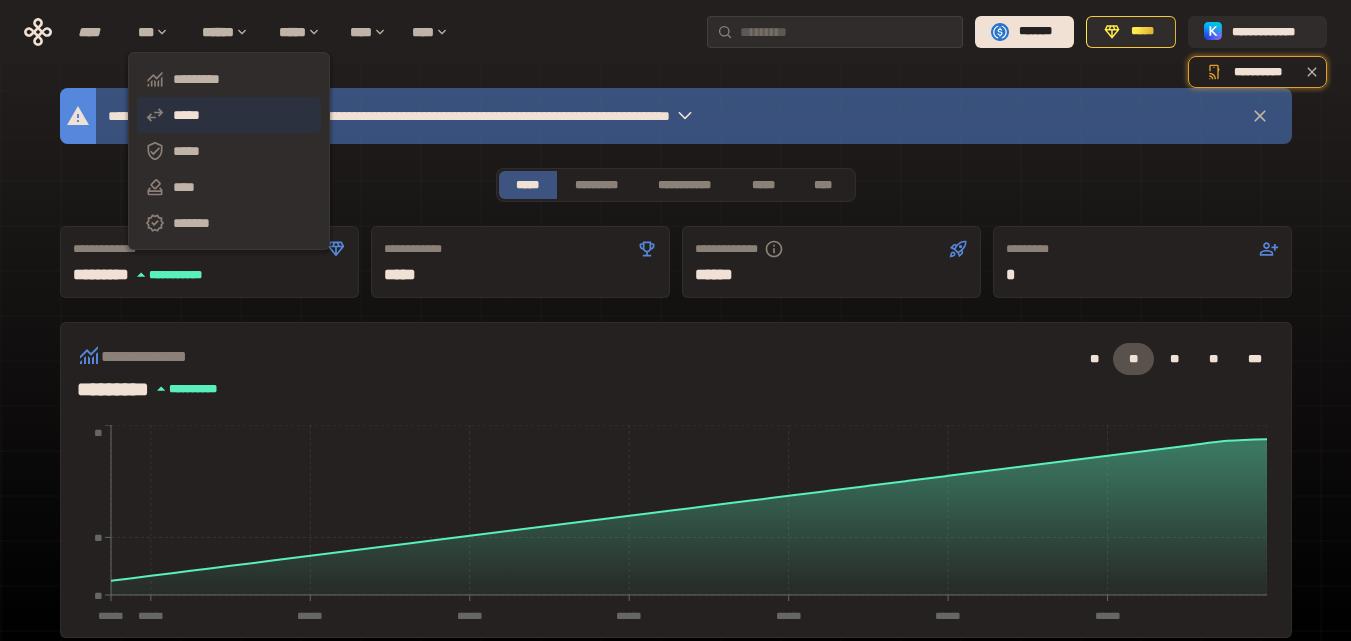 click 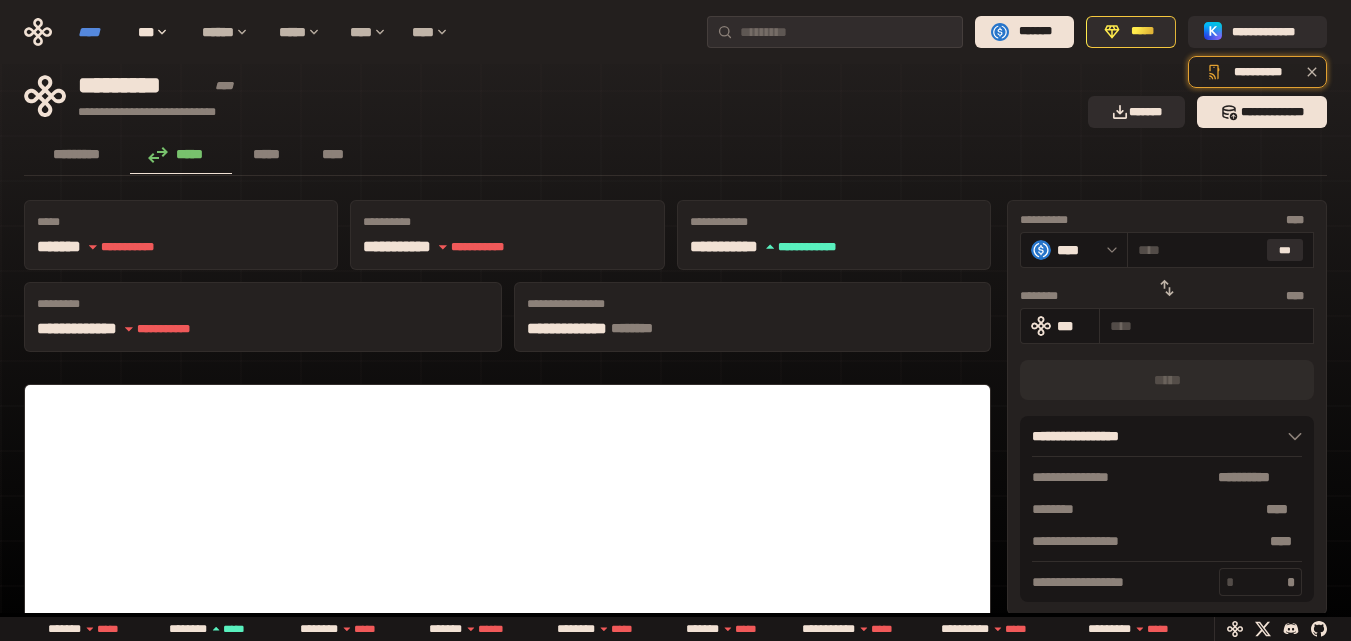 click on "****" at bounding box center [98, 32] 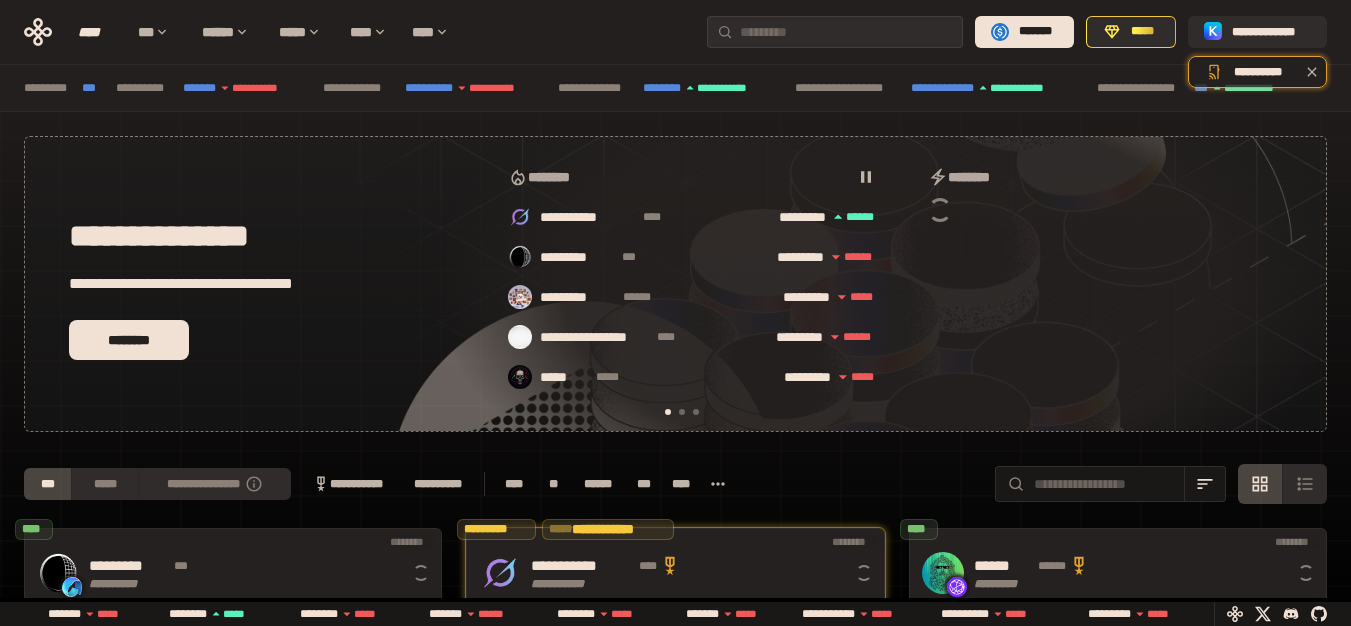 scroll, scrollTop: 0, scrollLeft: 16, axis: horizontal 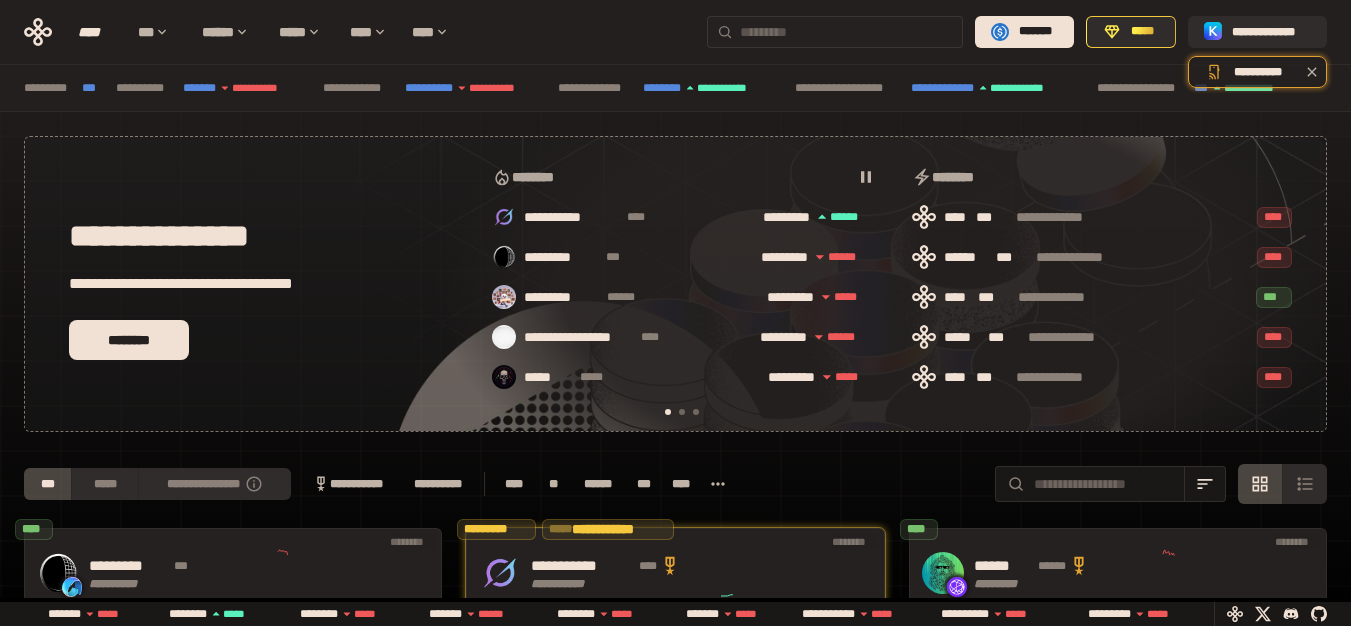click at bounding box center (847, 32) 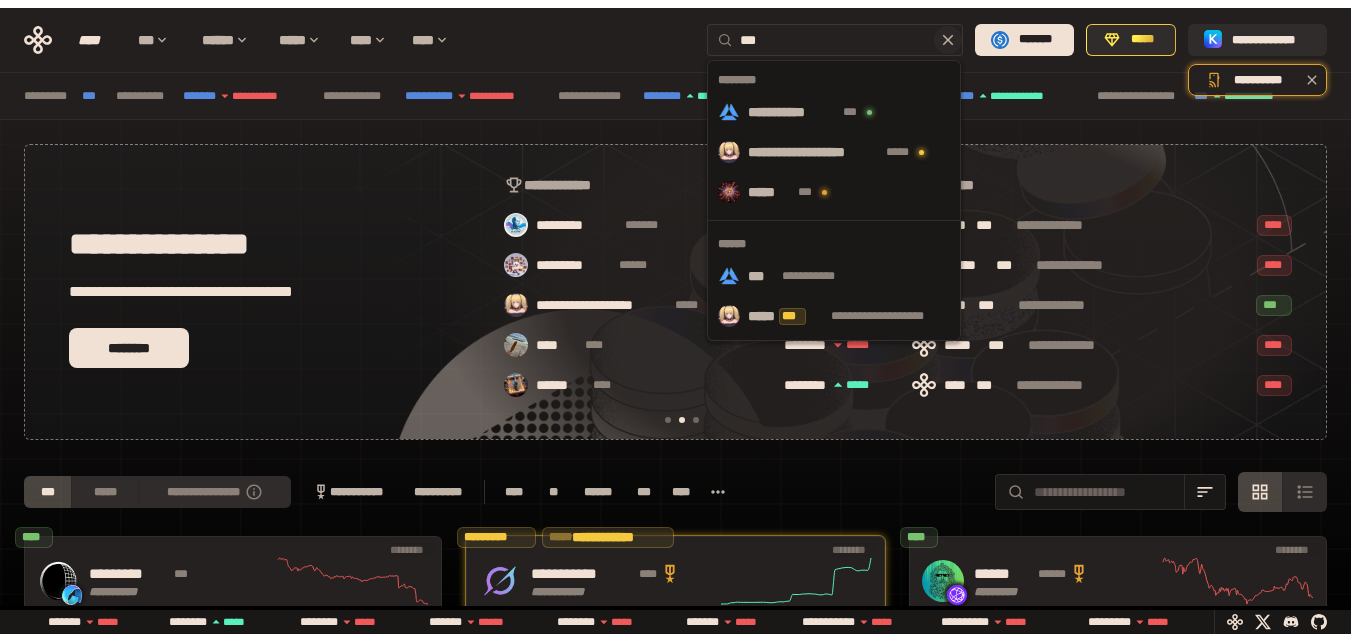 scroll, scrollTop: 0, scrollLeft: 436, axis: horizontal 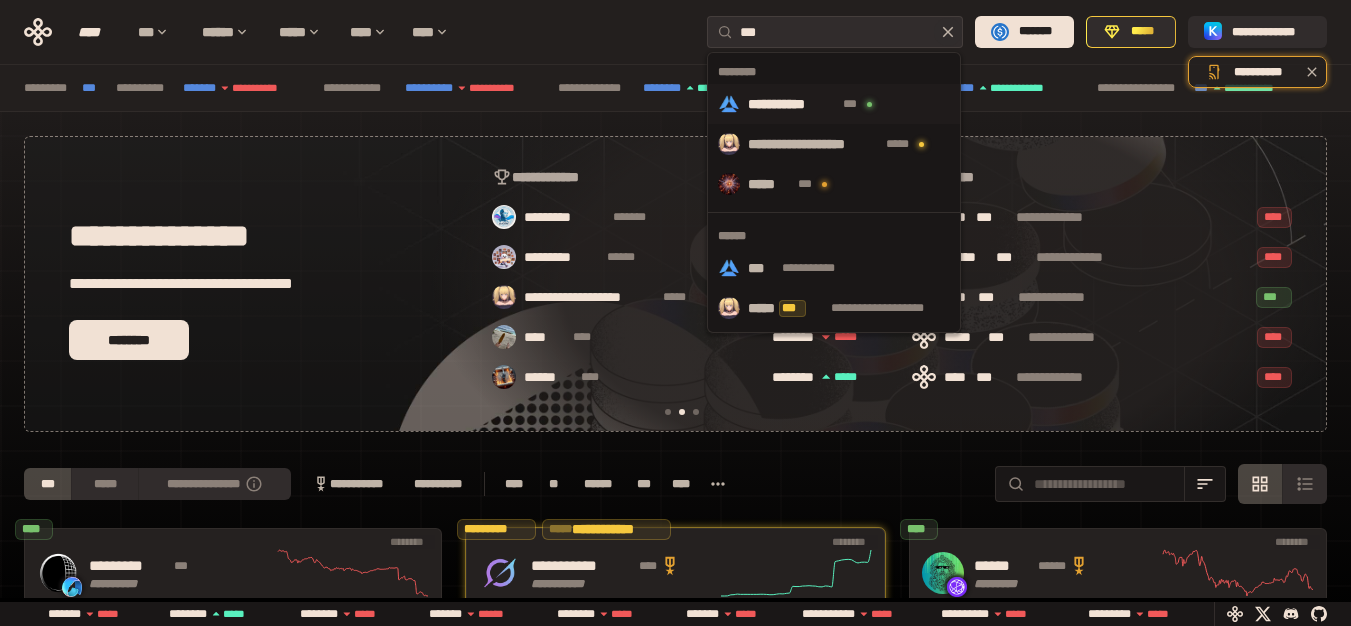 type on "***" 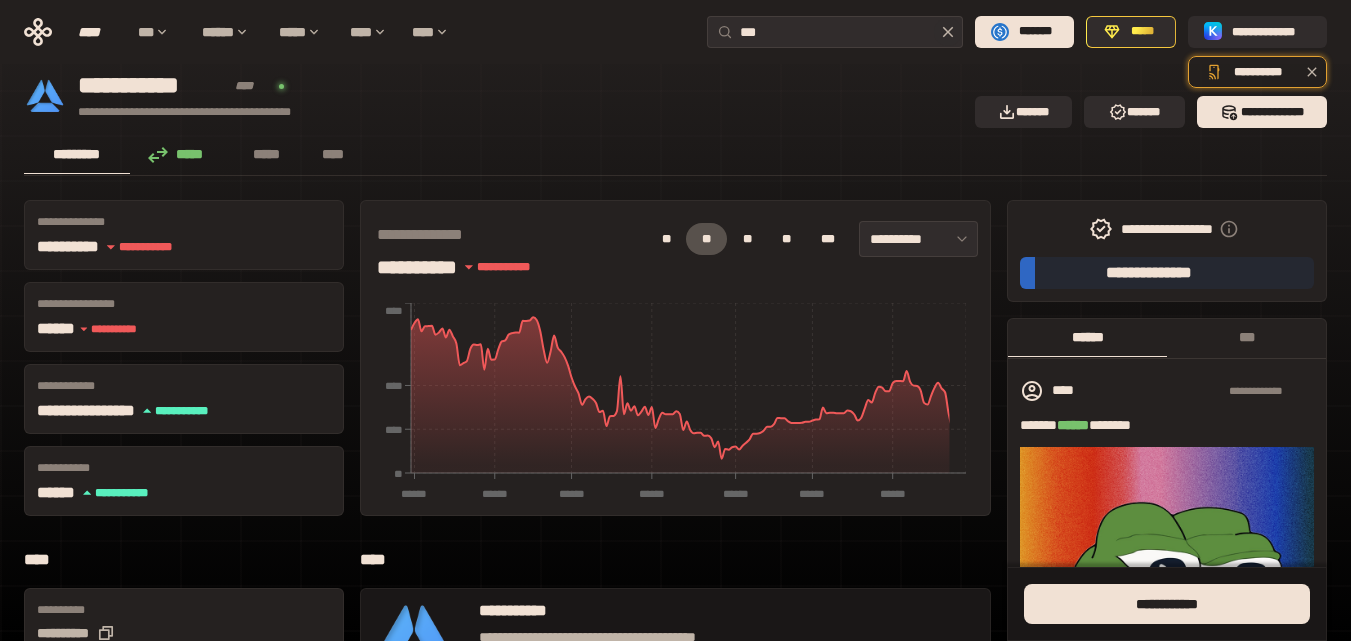 click 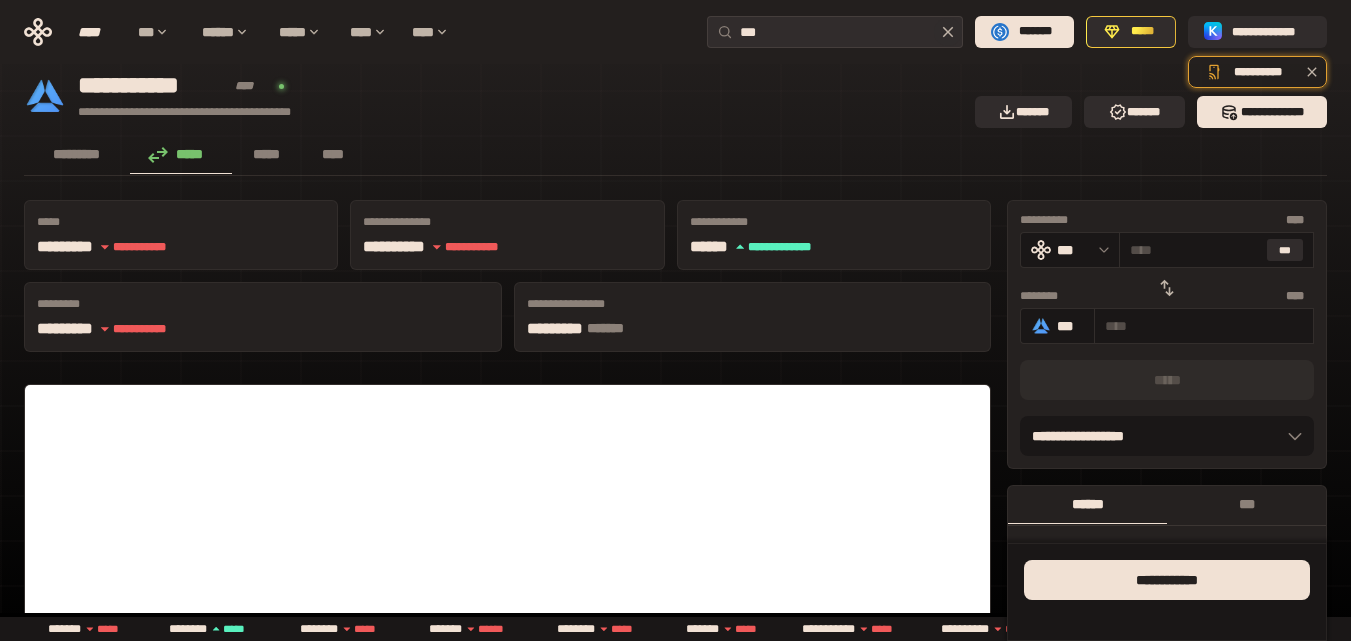 click 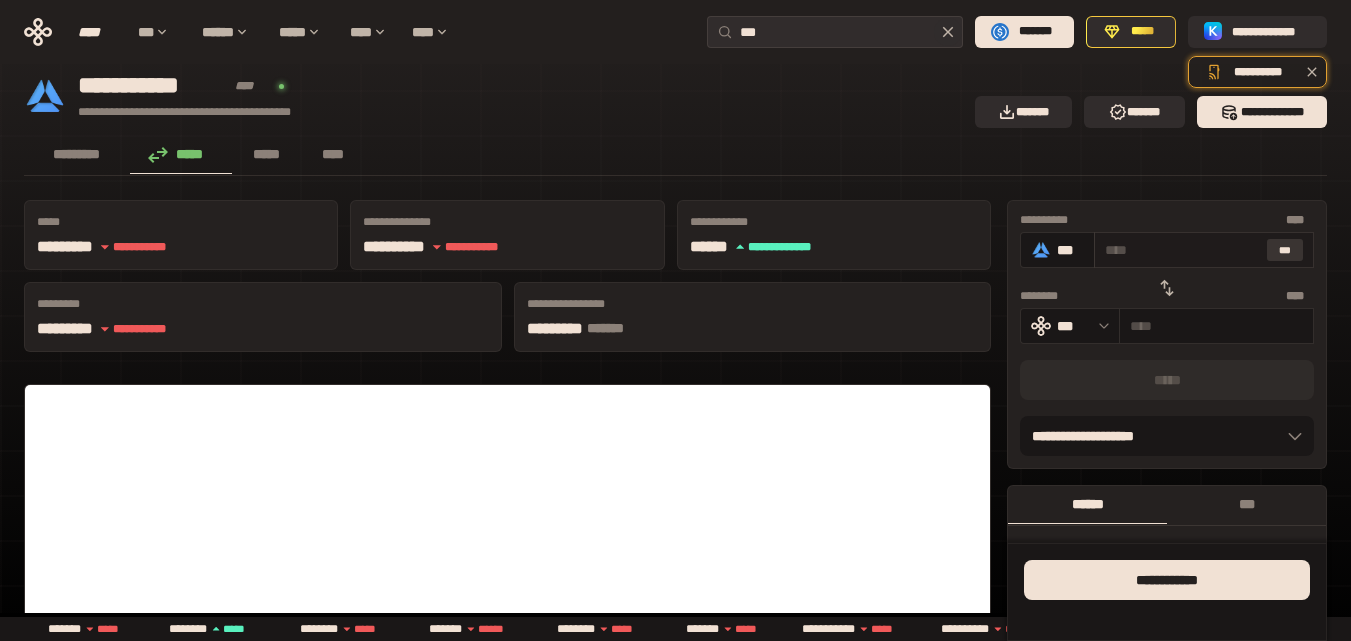 click on "***" at bounding box center (1285, 250) 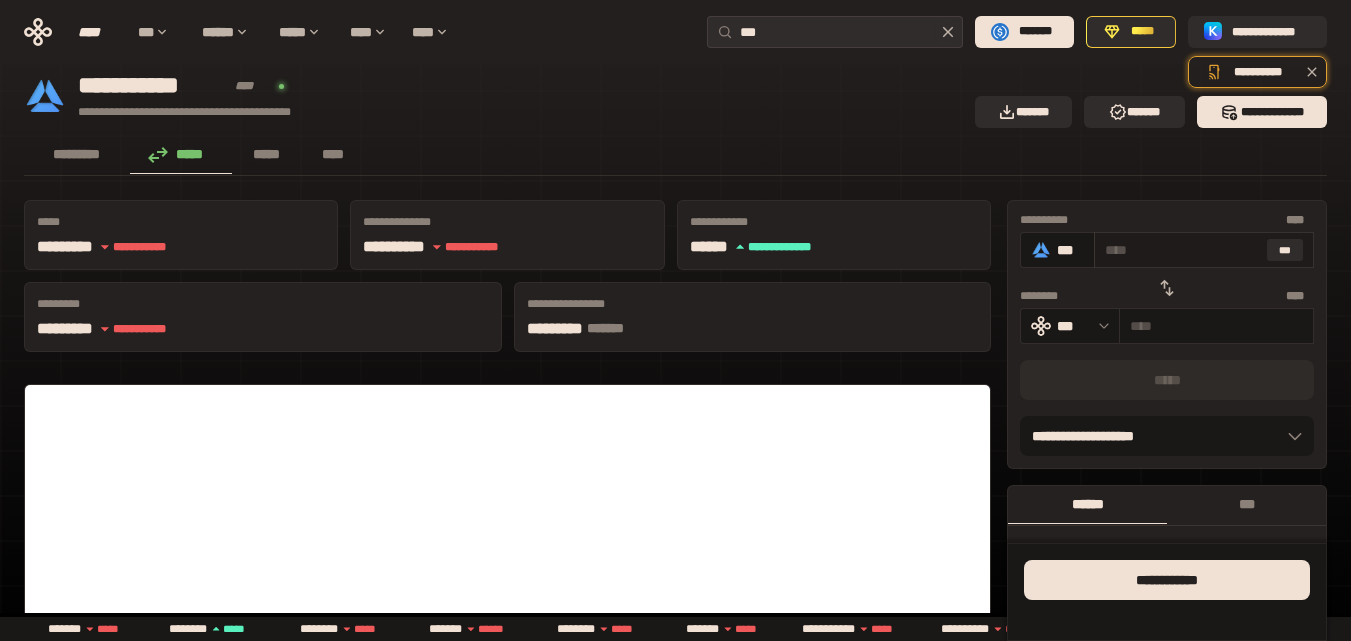 click at bounding box center (1182, 250) 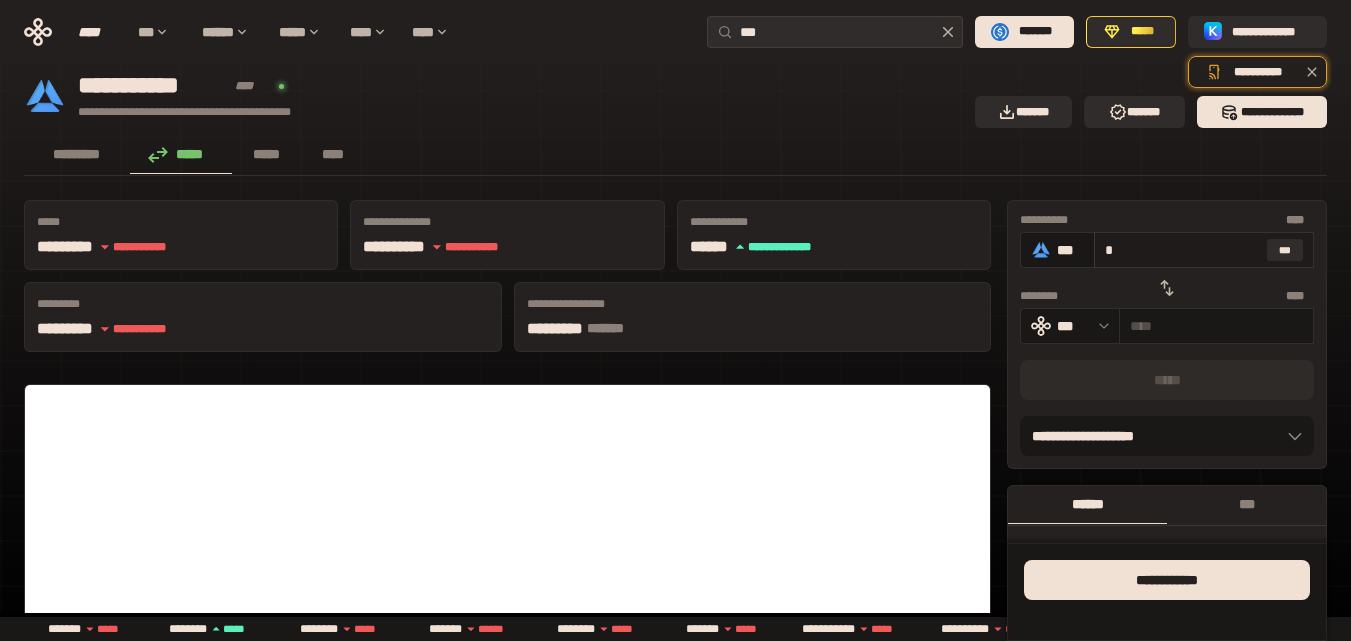 type on "**********" 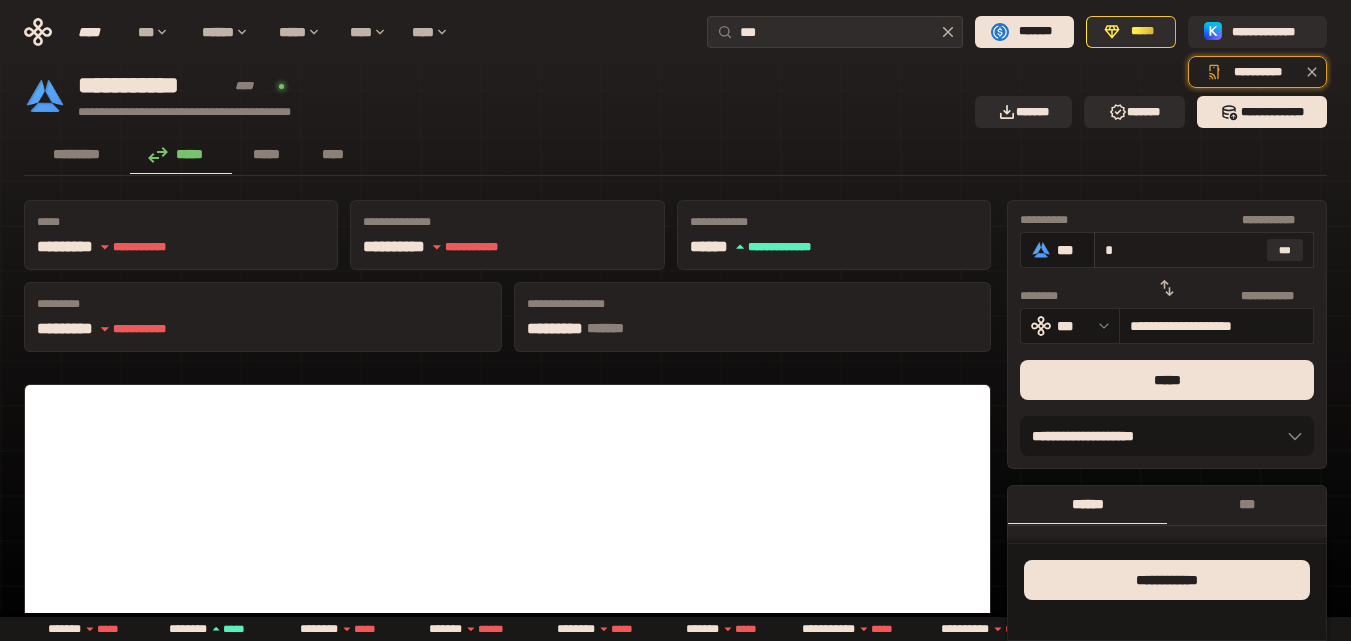 type on "**" 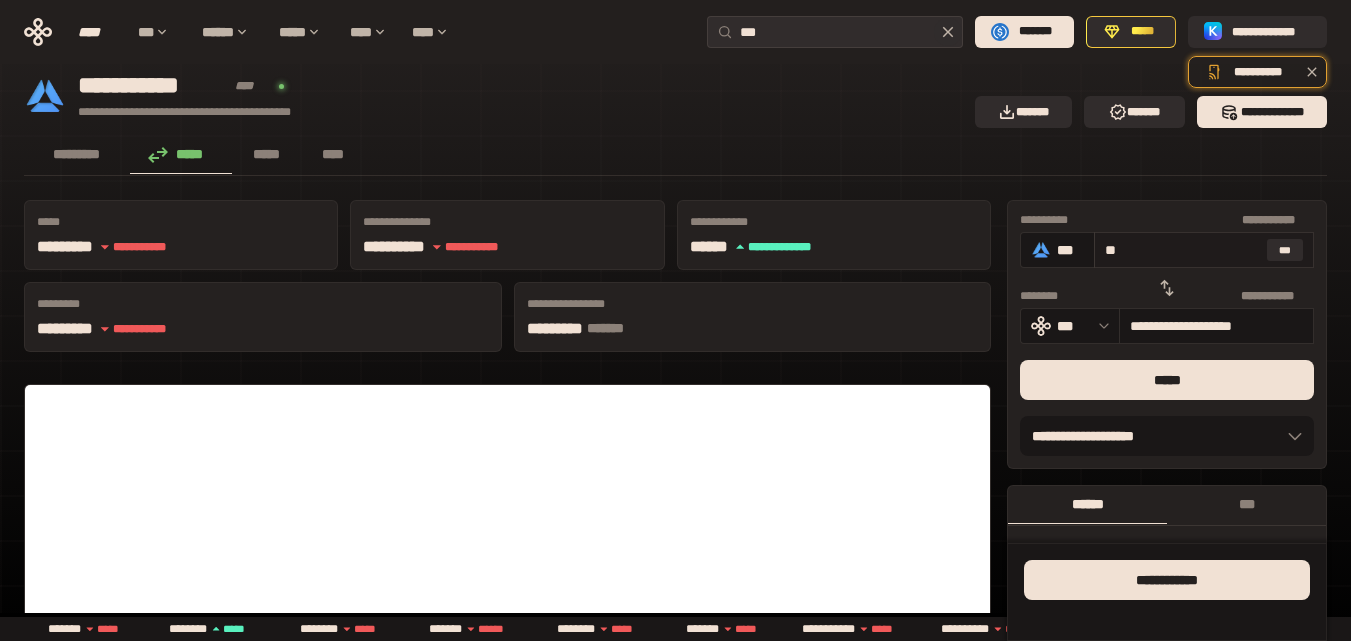 type on "**********" 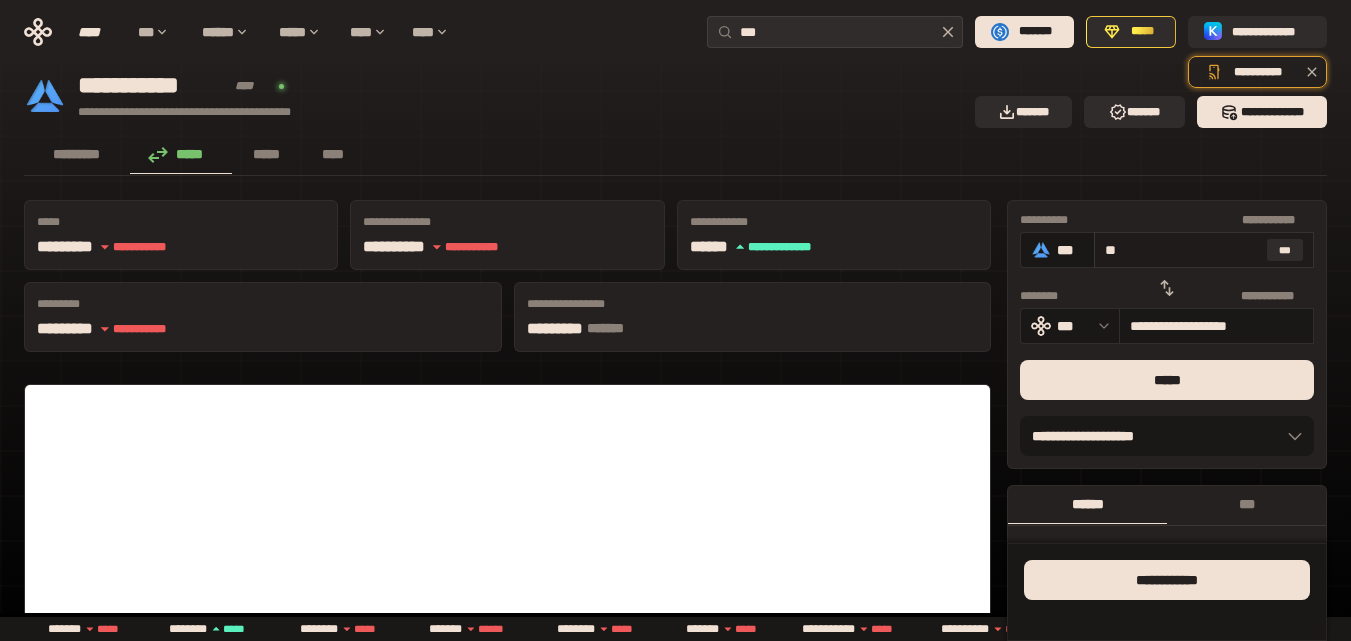 type on "***" 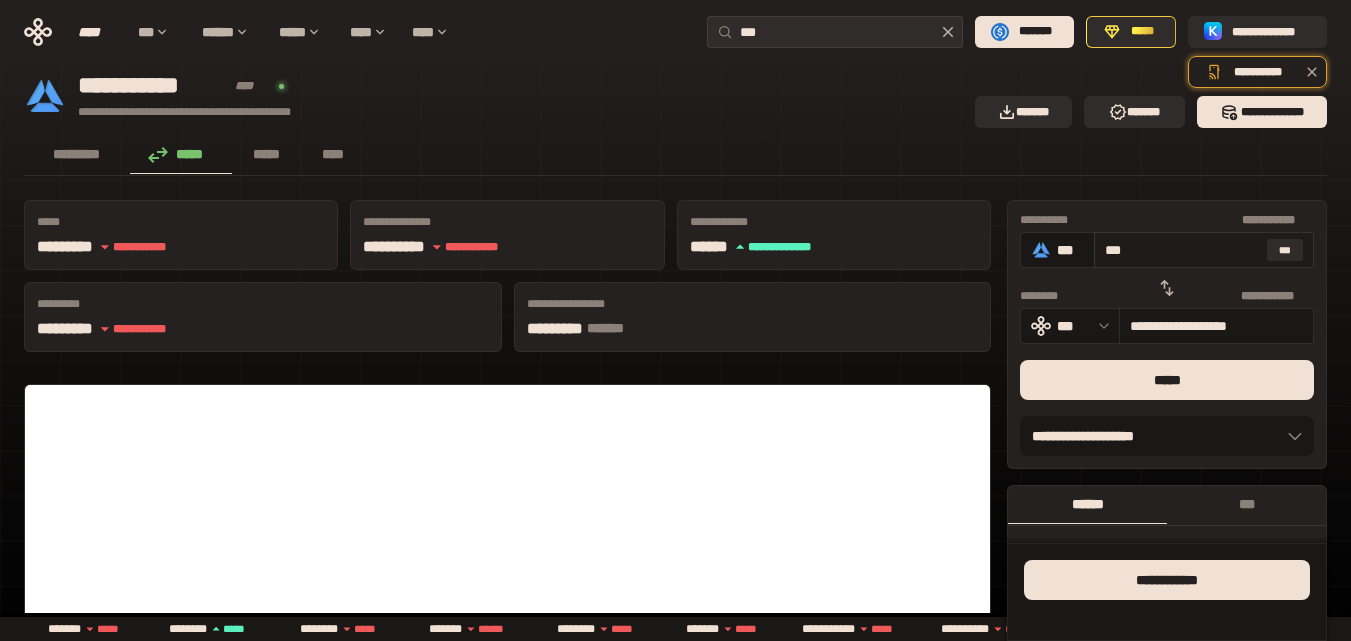 type on "**********" 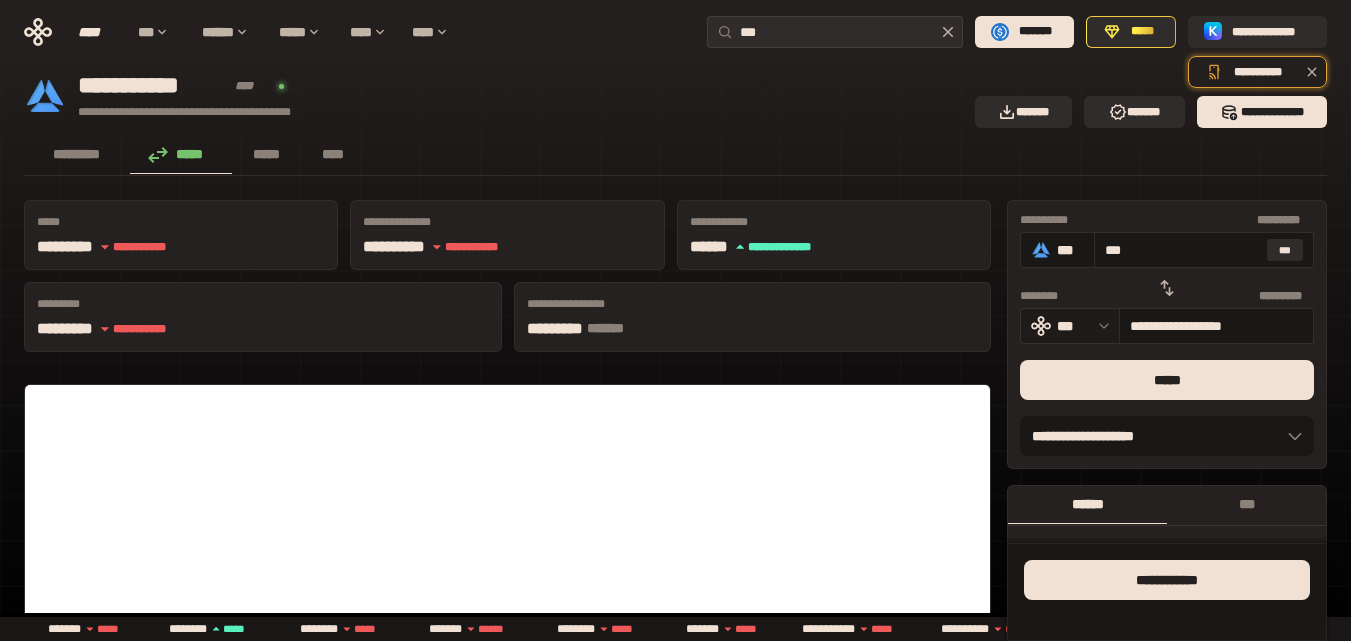type on "***" 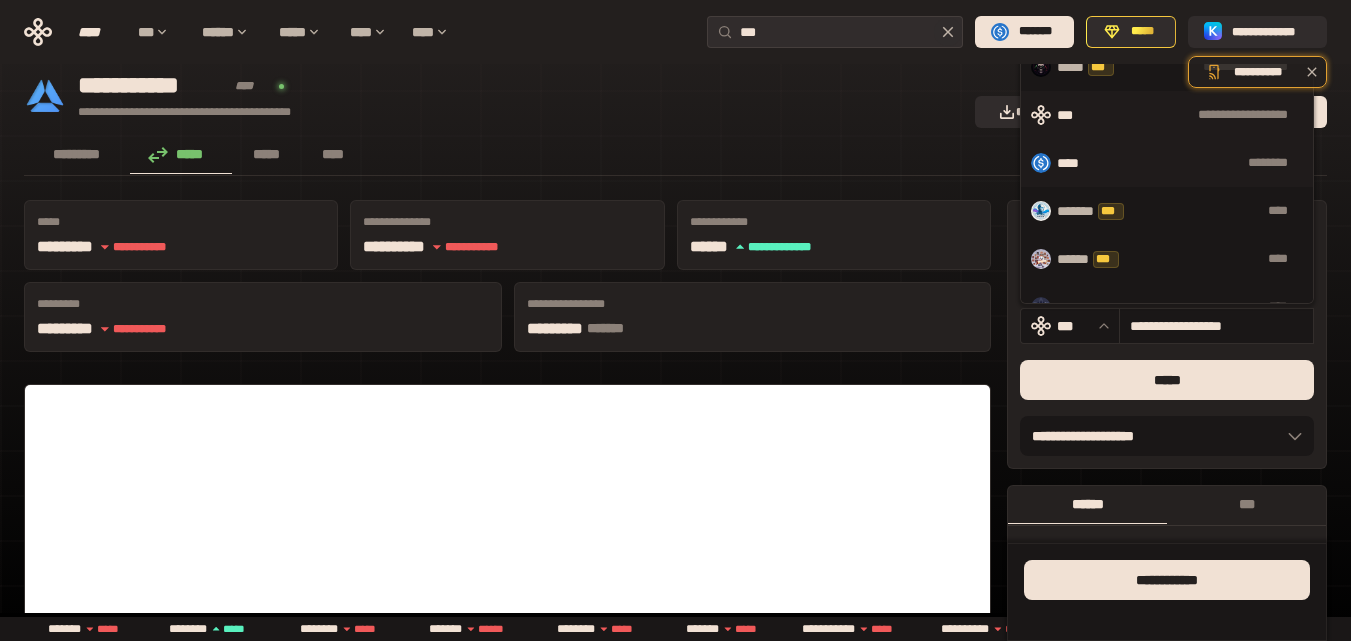 click on "****" at bounding box center (1077, 163) 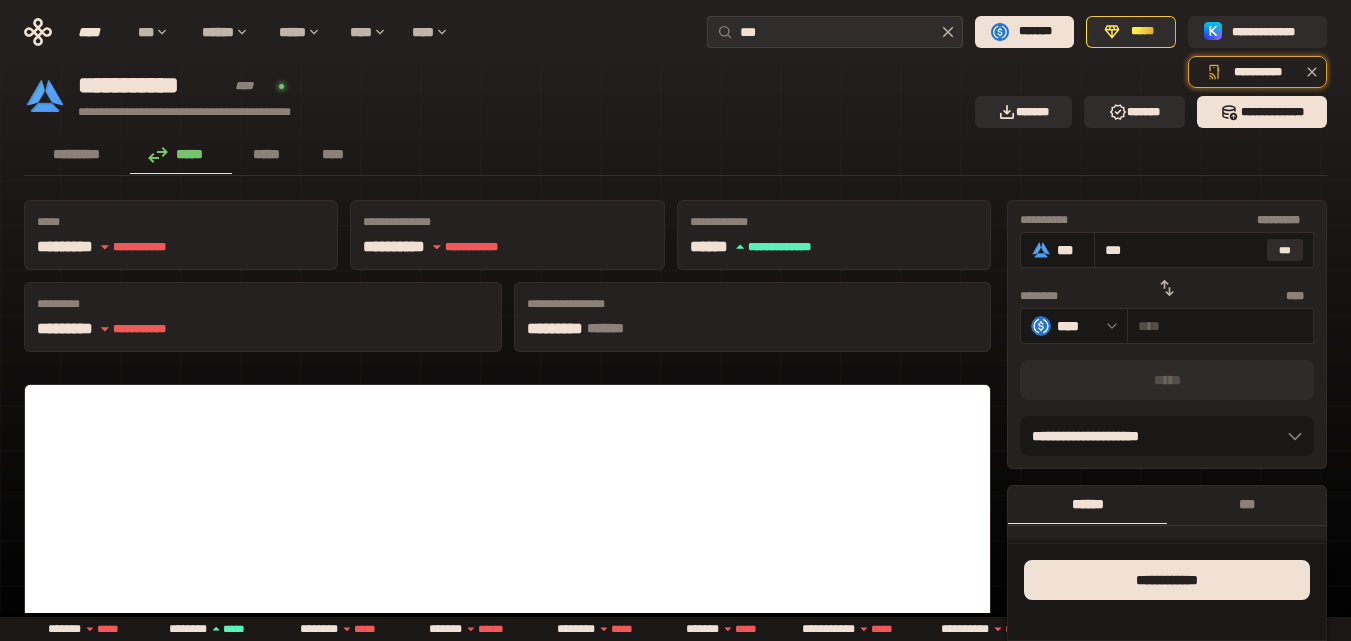click on "**********" at bounding box center [493, 96] 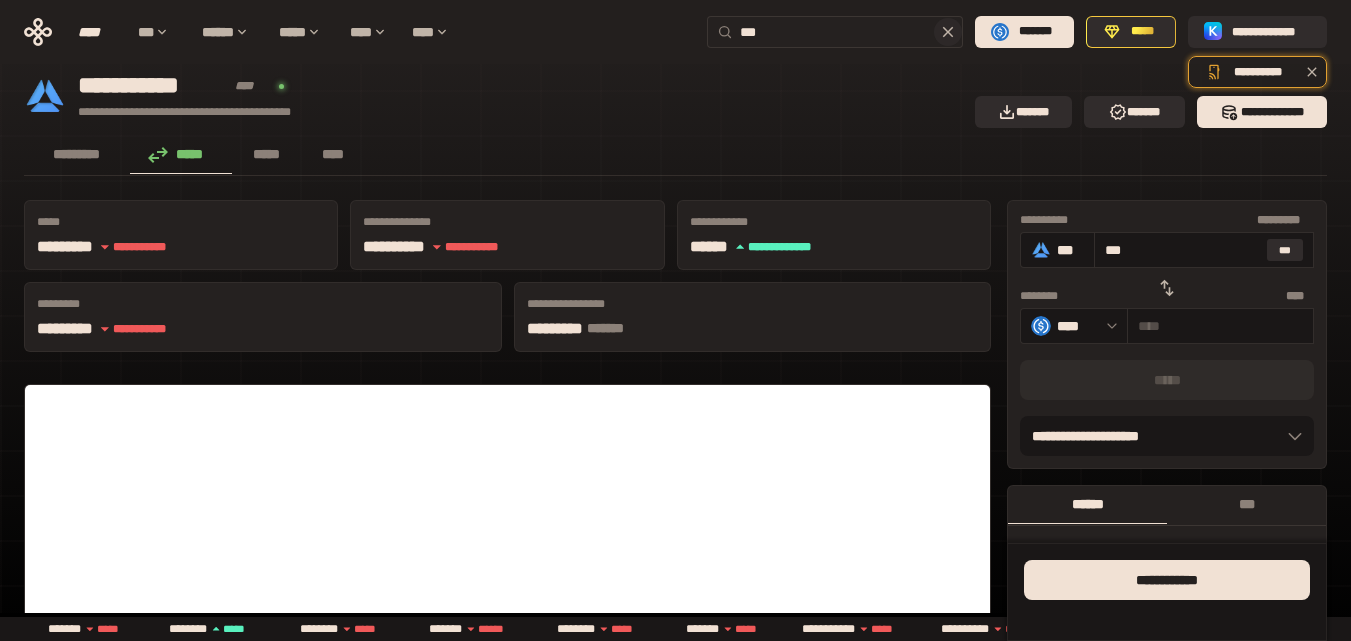 click on "***" at bounding box center (847, 32) 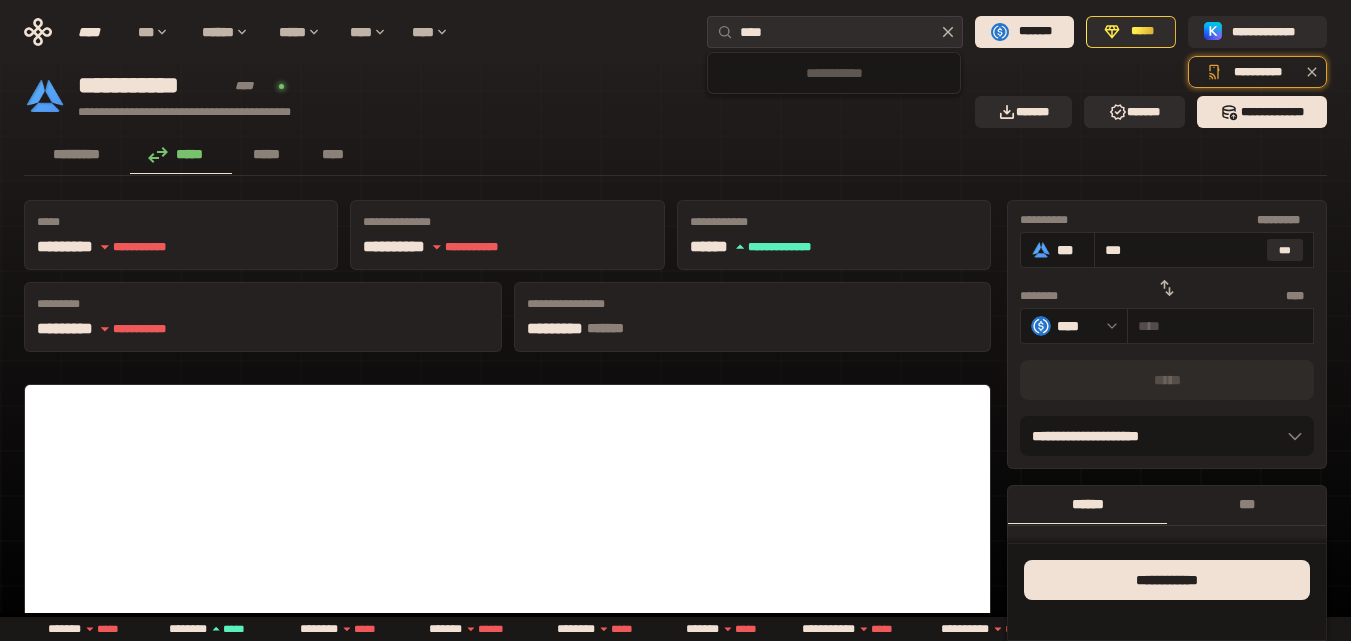 type on "****" 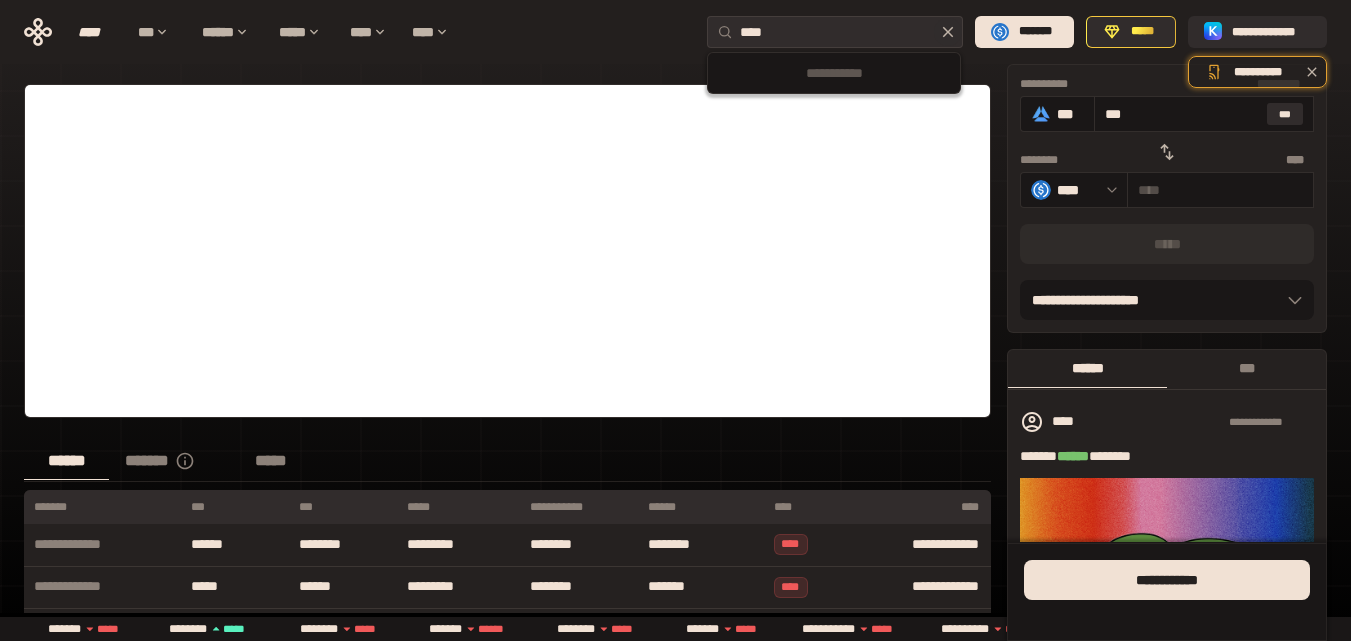 scroll, scrollTop: 600, scrollLeft: 0, axis: vertical 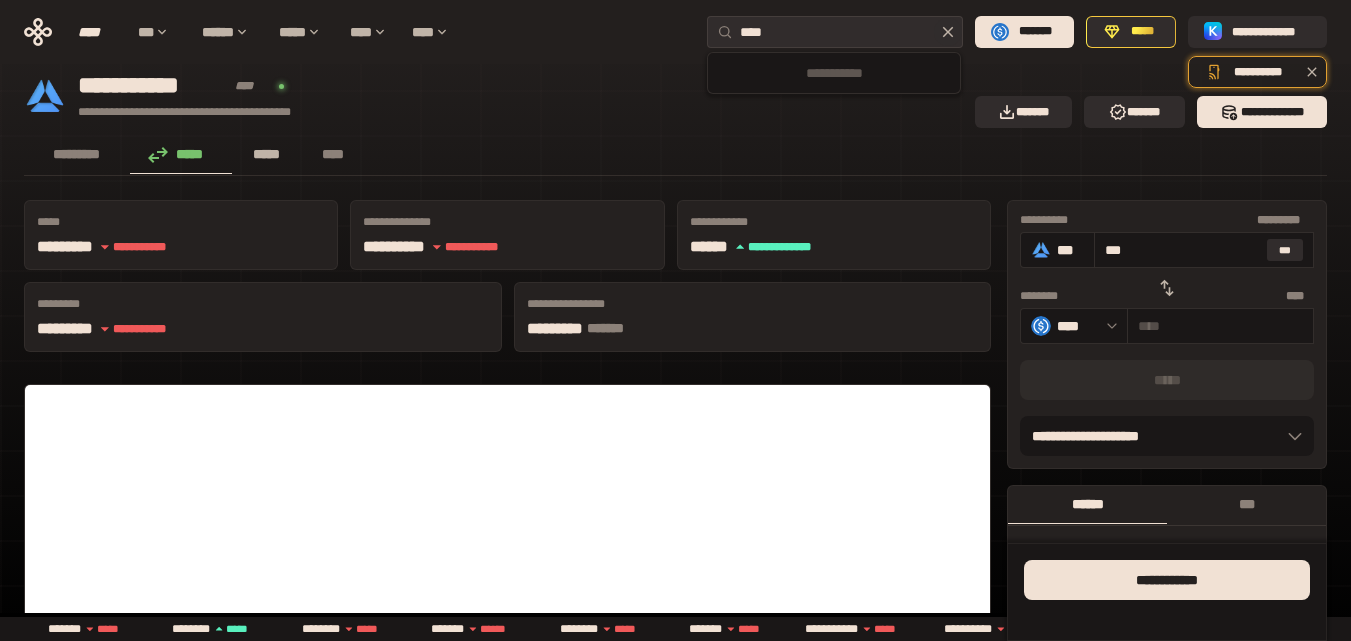 click on "*****" at bounding box center [267, 154] 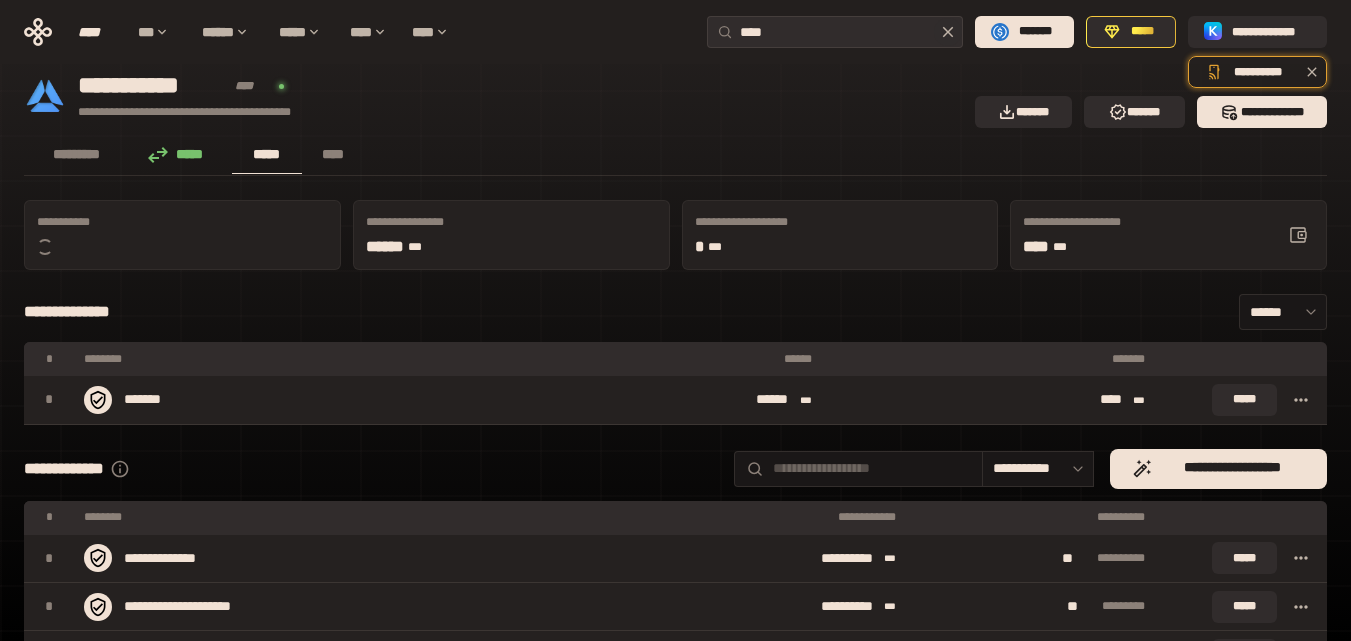 click on "**********" at bounding box center [675, 469] 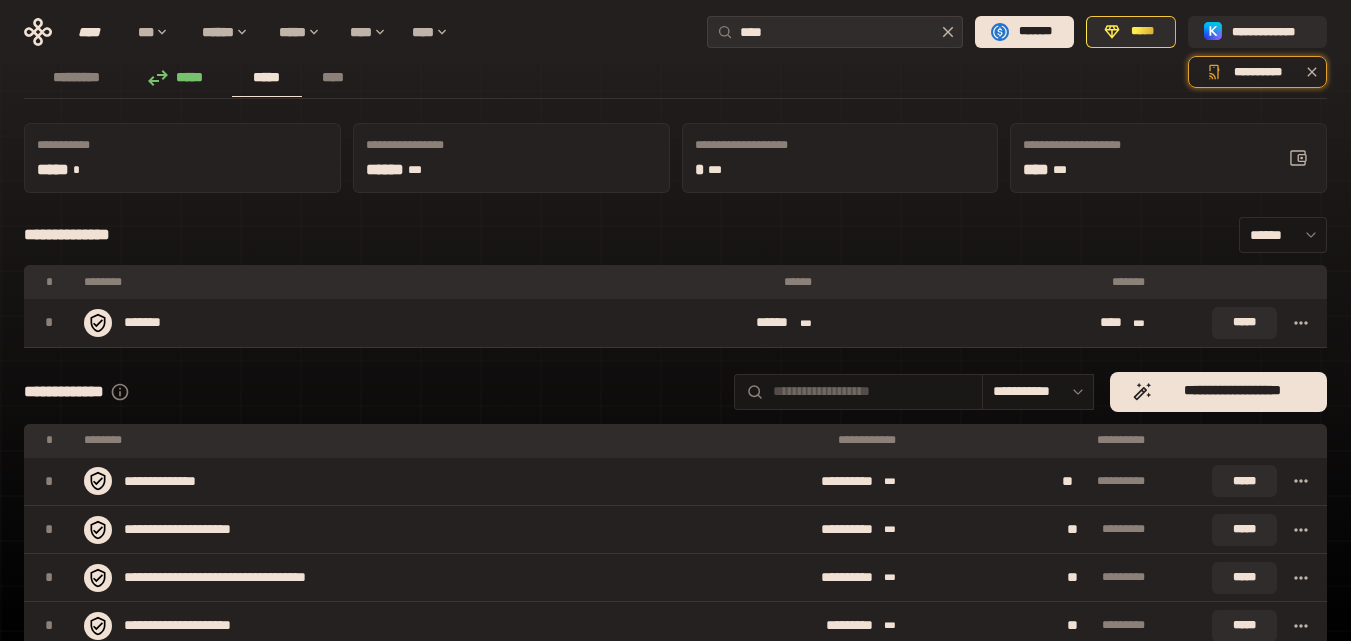 scroll, scrollTop: 0, scrollLeft: 0, axis: both 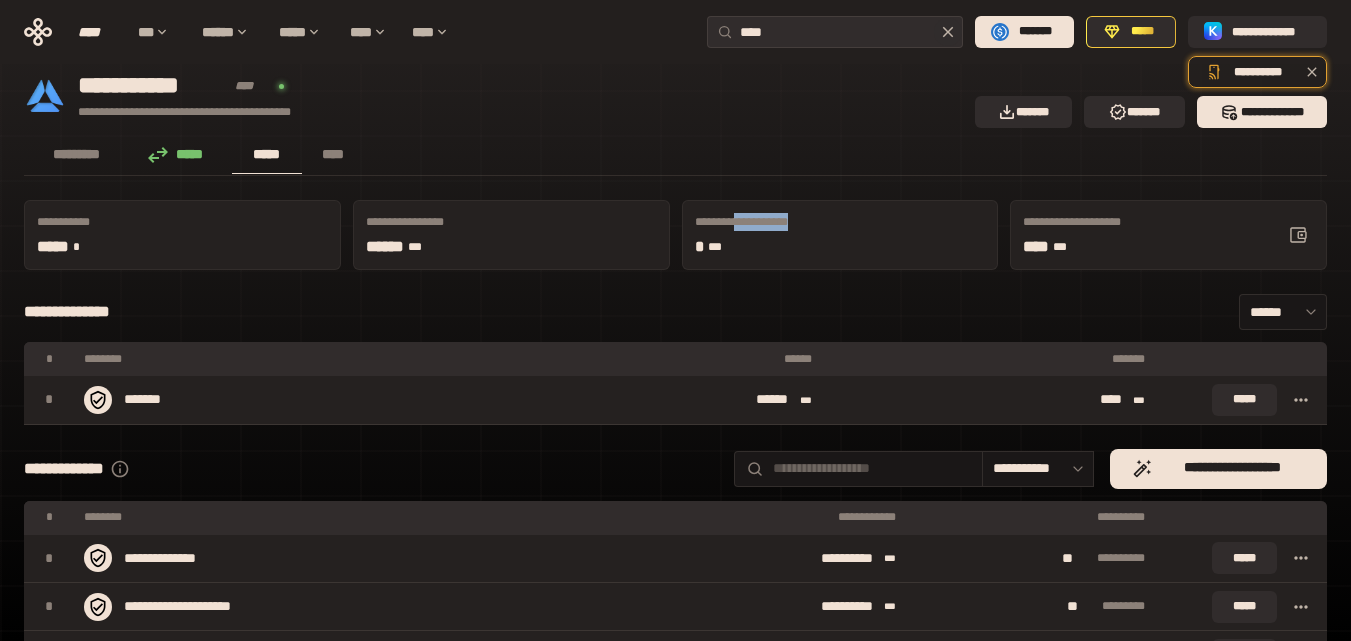 drag, startPoint x: 752, startPoint y: 224, endPoint x: 851, endPoint y: 222, distance: 99.0202 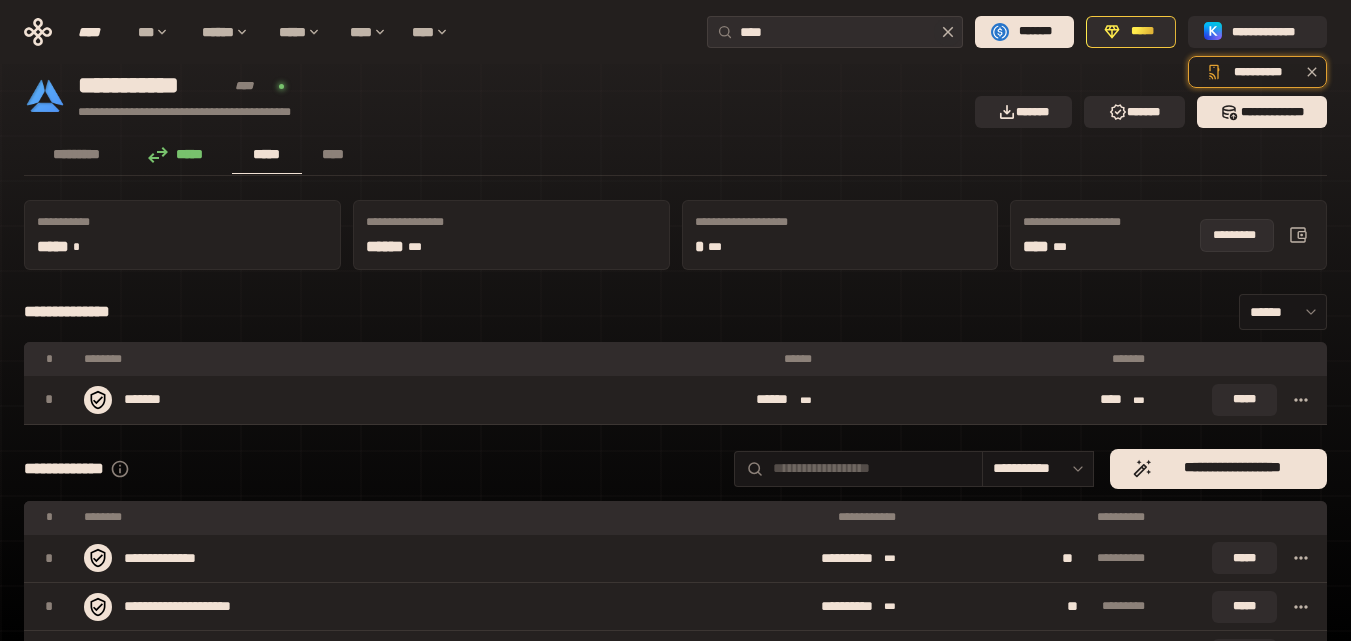 click 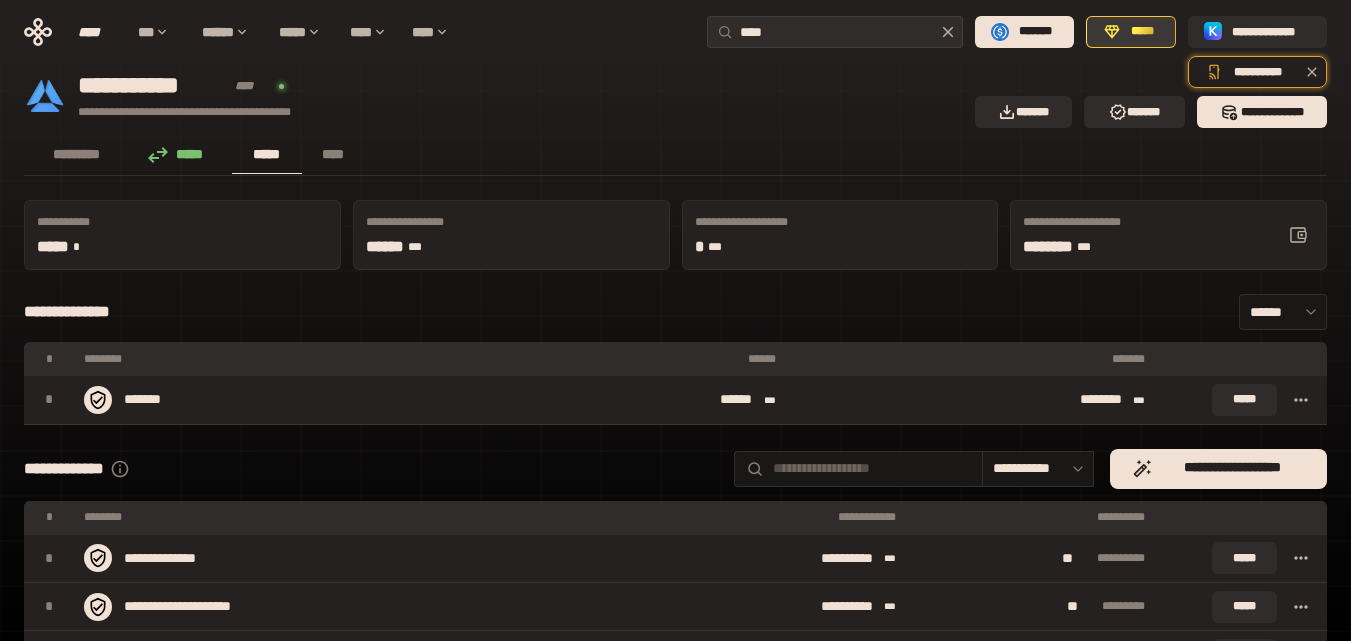 click on "*****" at bounding box center (1131, 32) 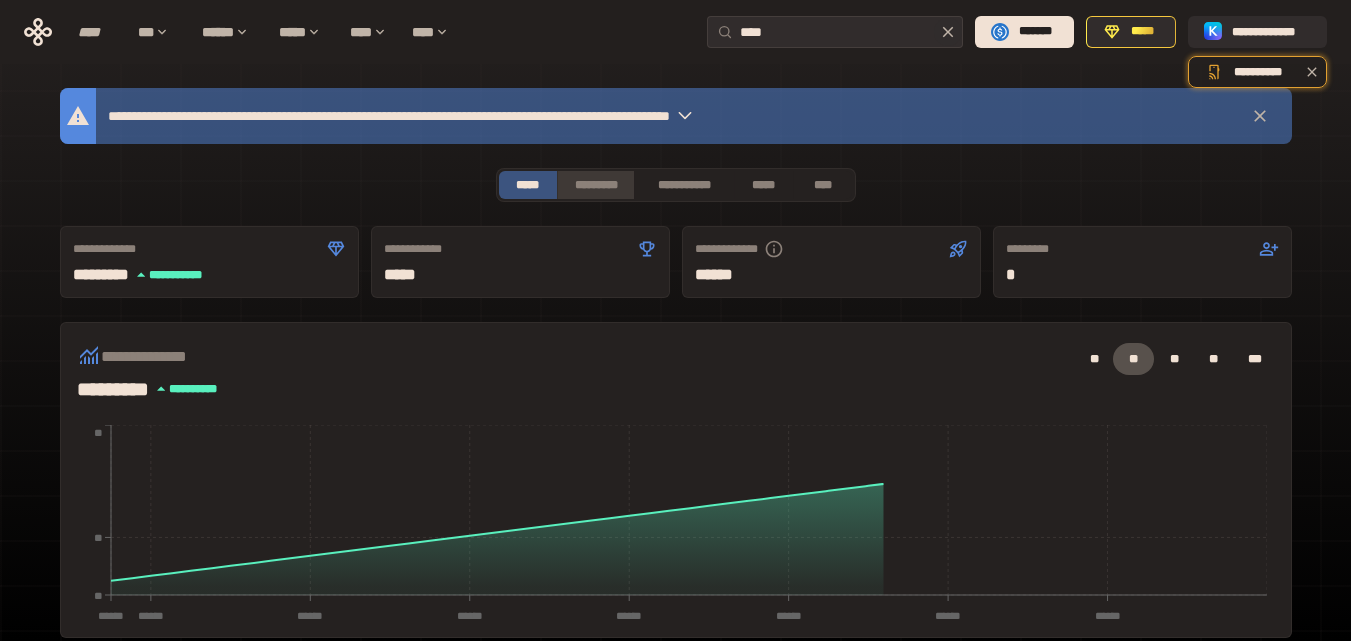 click on "*********" at bounding box center [595, 185] 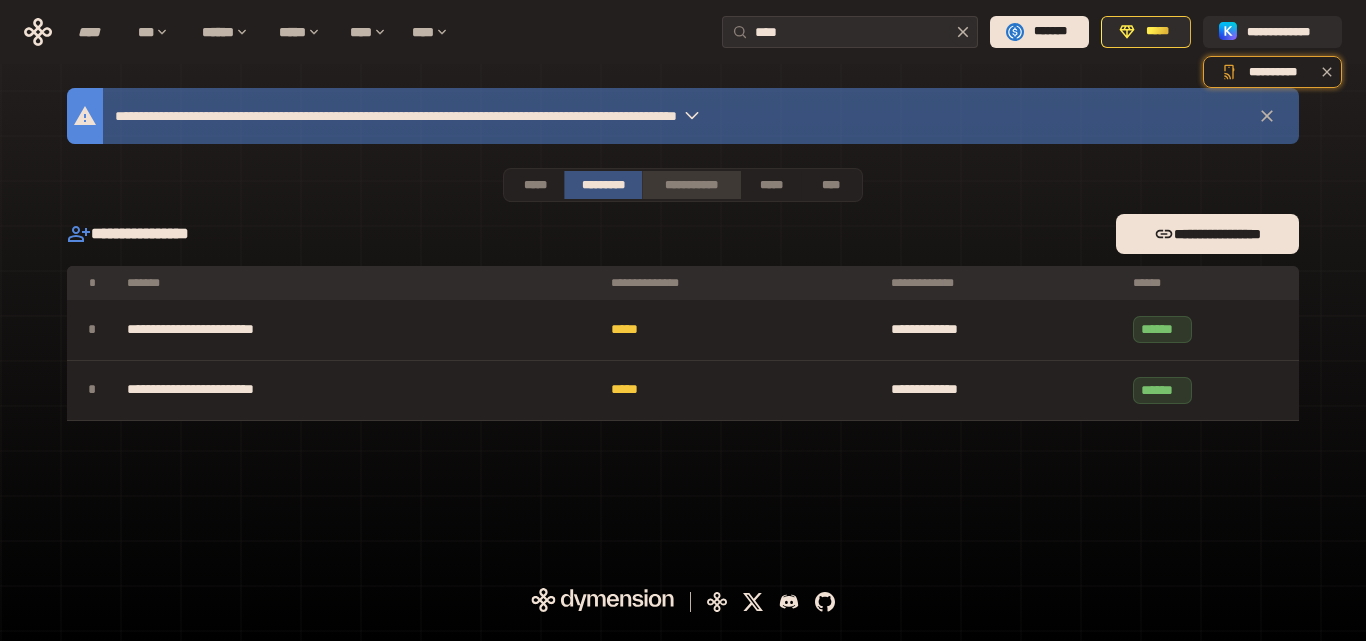 click on "**********" at bounding box center (691, 185) 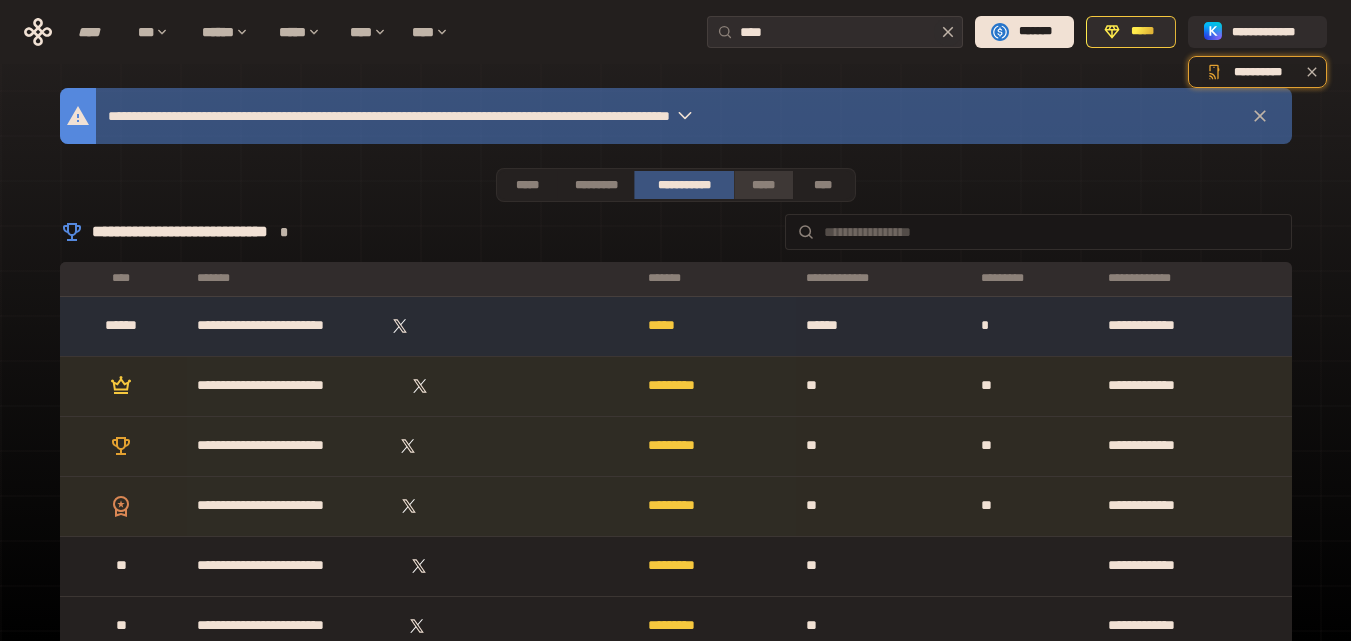 click on "*****" at bounding box center (763, 185) 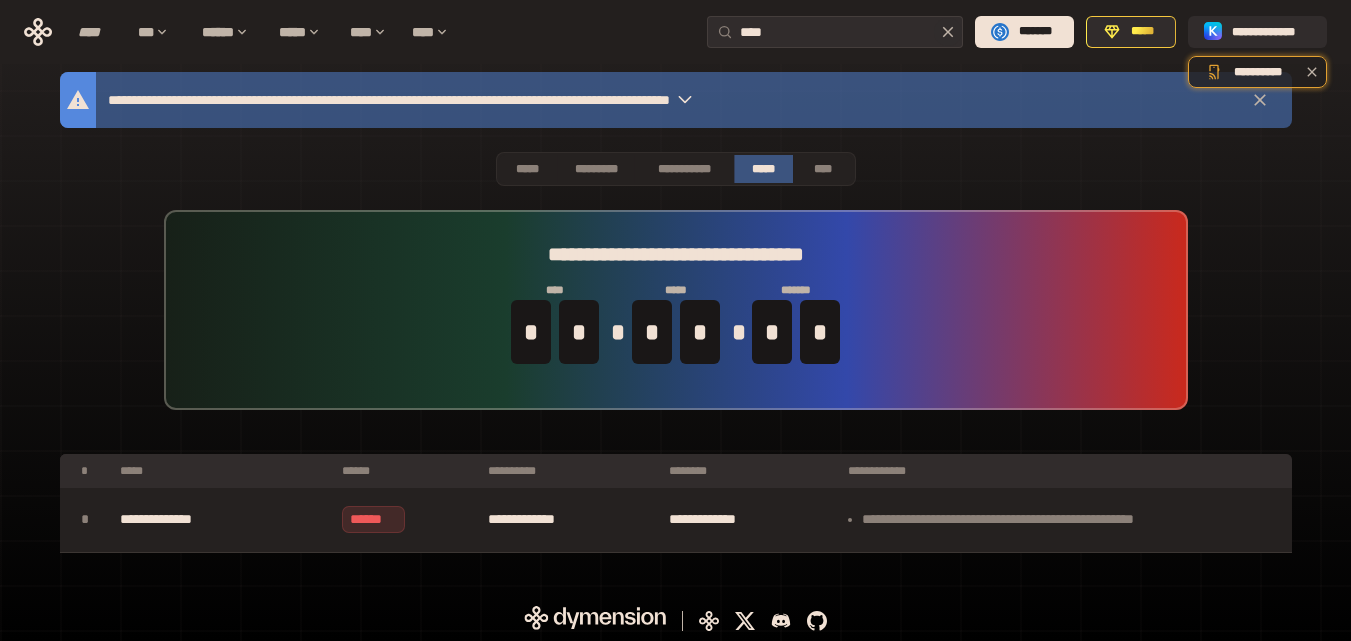scroll, scrollTop: 20, scrollLeft: 0, axis: vertical 